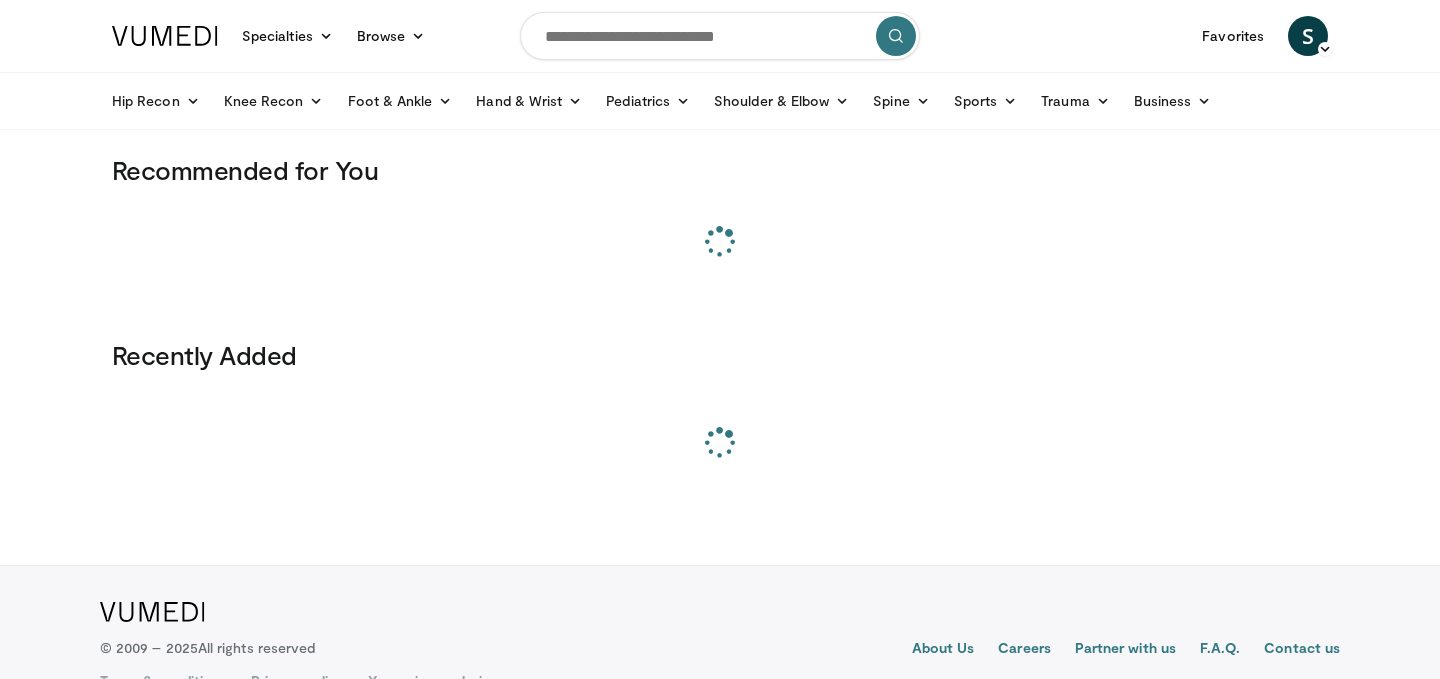 scroll, scrollTop: 0, scrollLeft: 0, axis: both 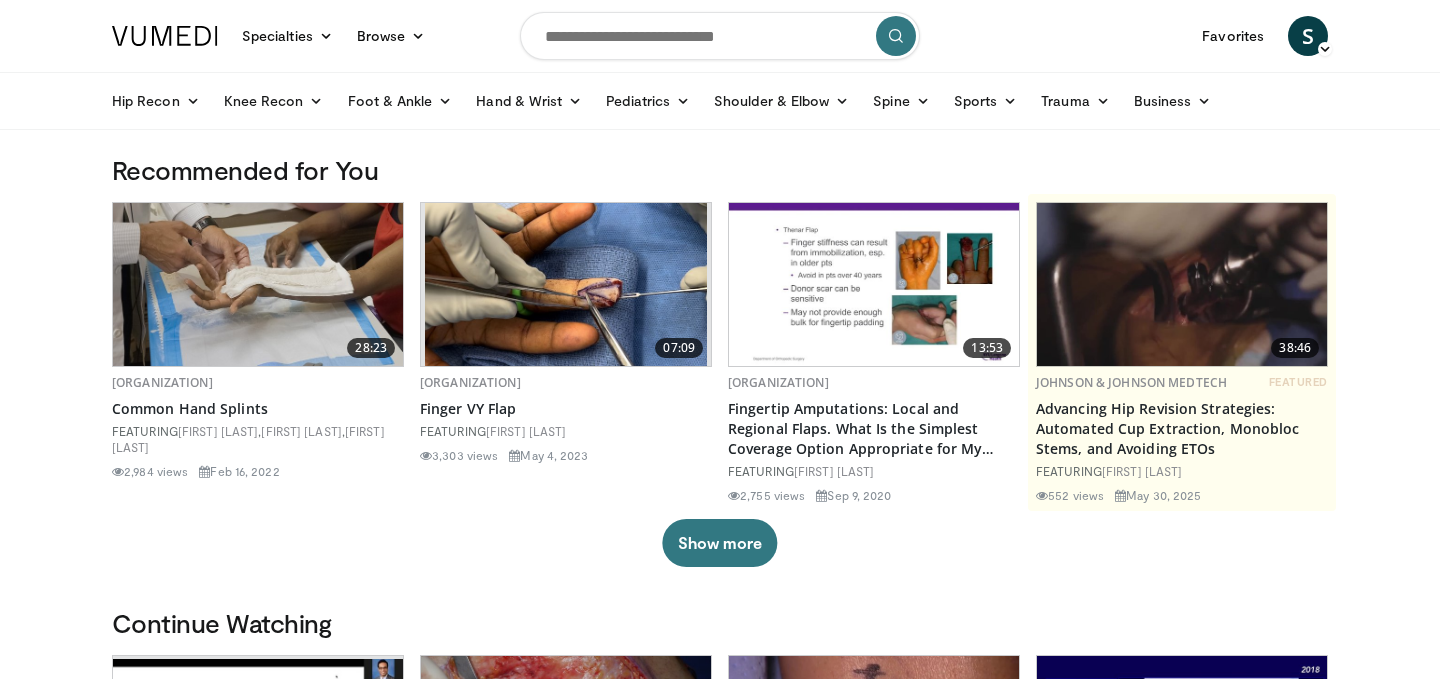 click at bounding box center (720, 36) 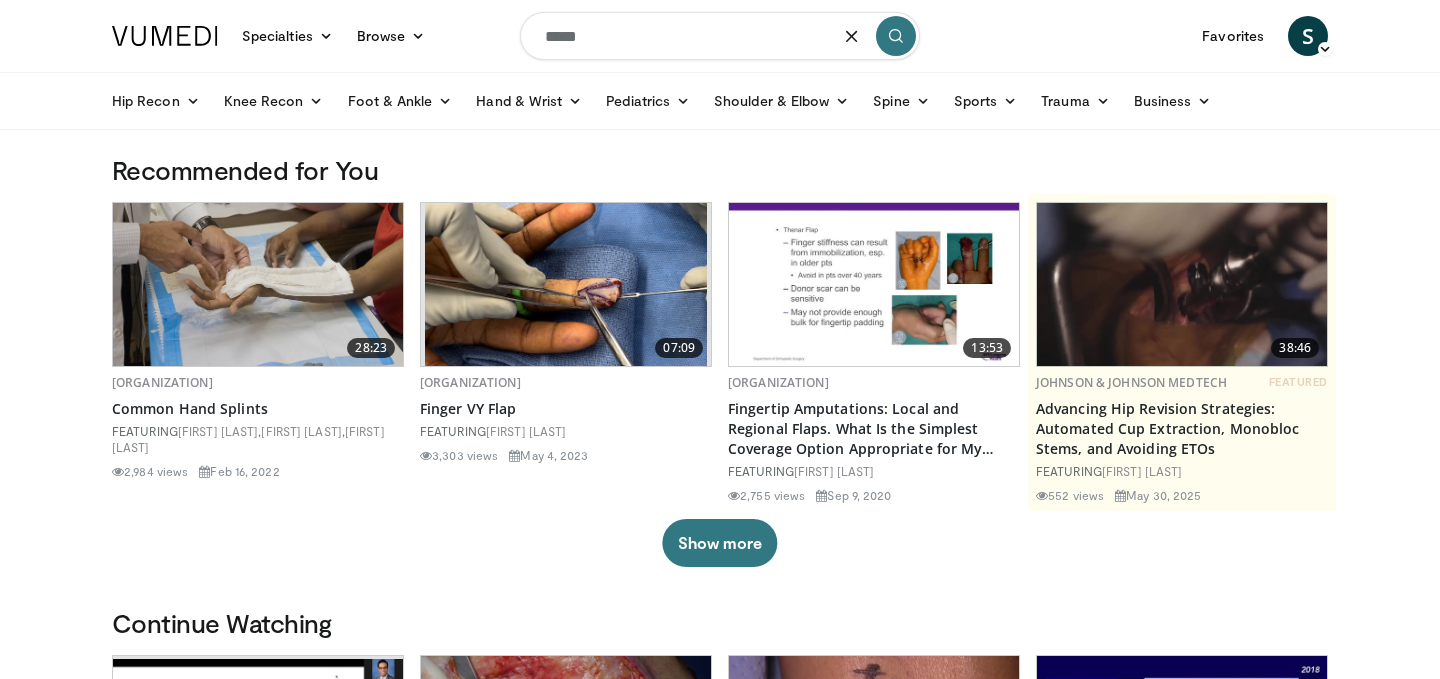 type on "******" 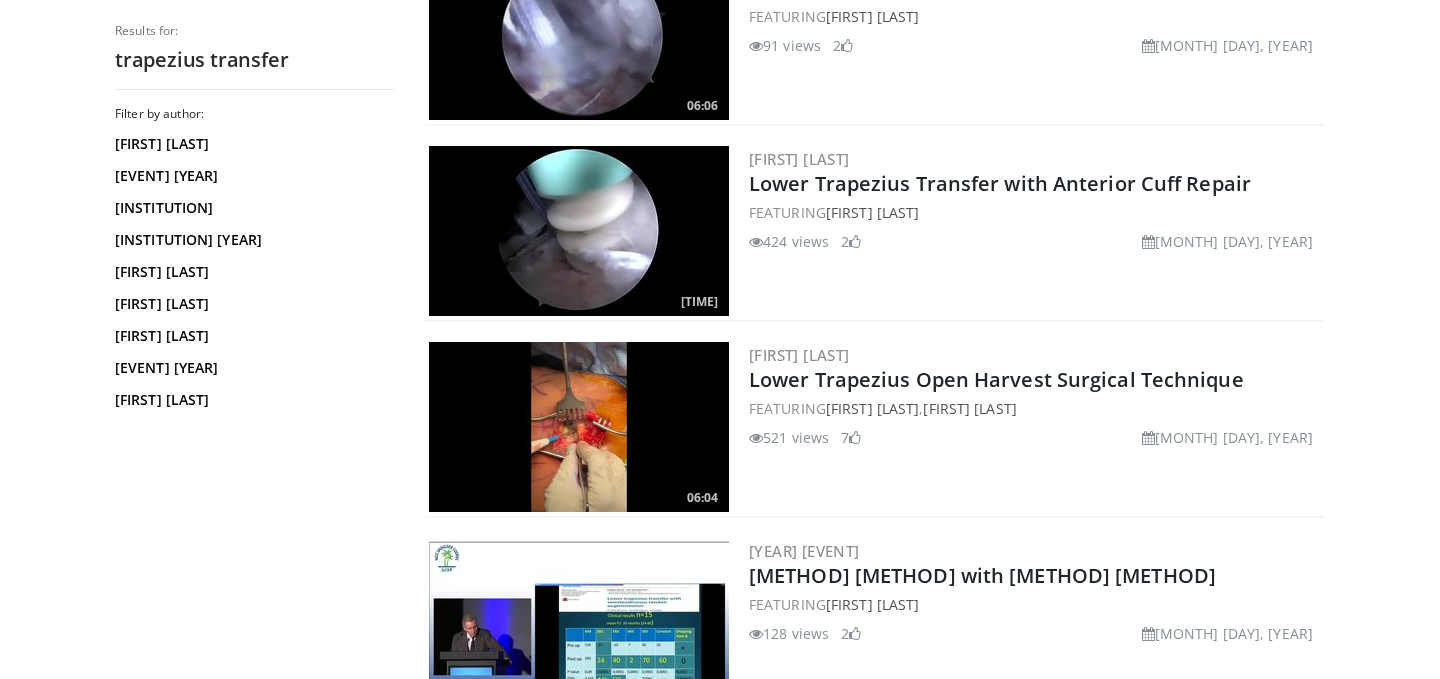 scroll, scrollTop: 672, scrollLeft: 0, axis: vertical 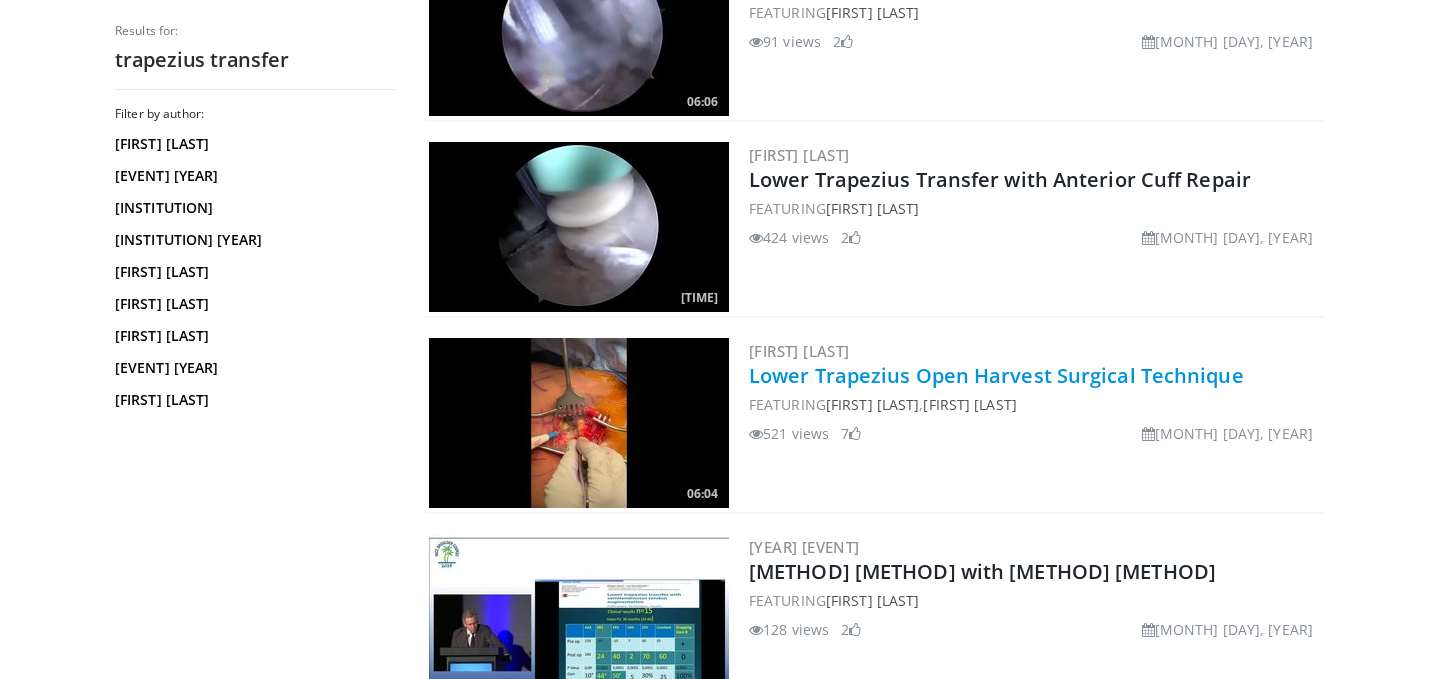 click on "Lower Trapezius Open Harvest Surgical Technique" at bounding box center (996, 375) 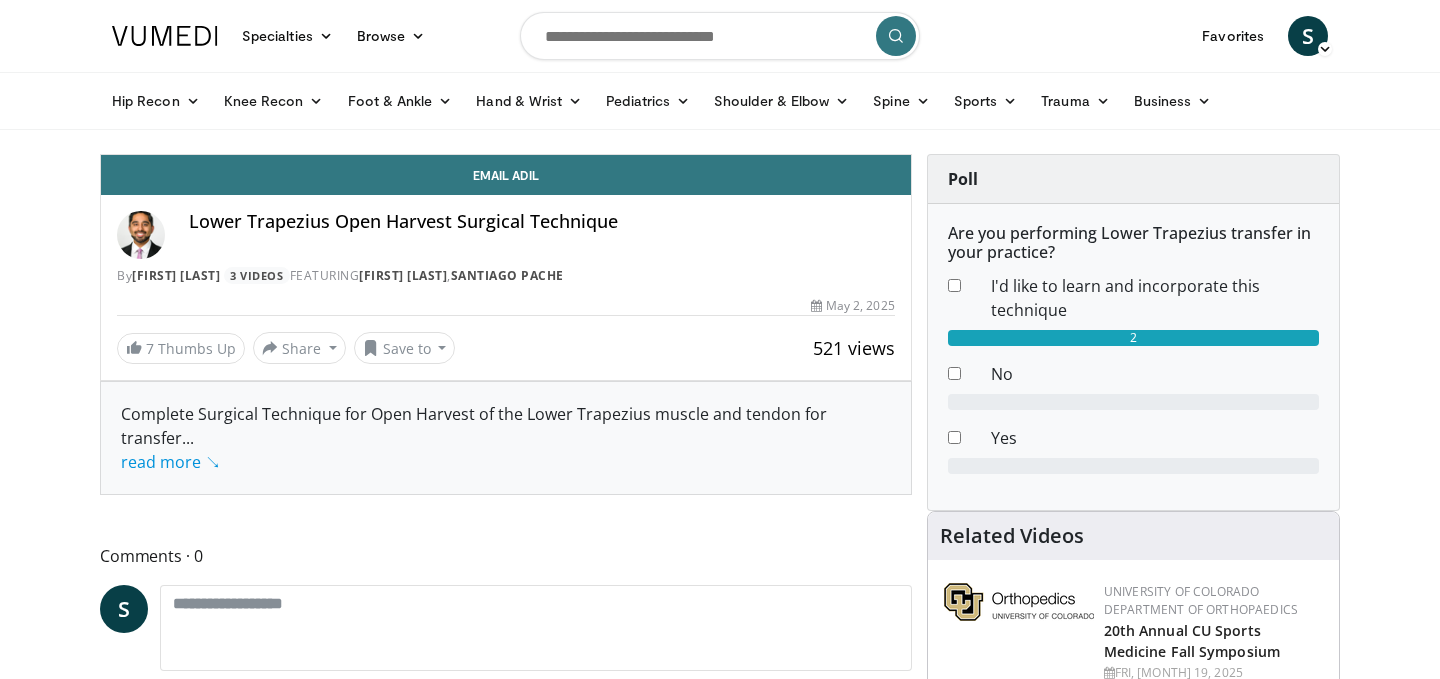 scroll, scrollTop: 0, scrollLeft: 0, axis: both 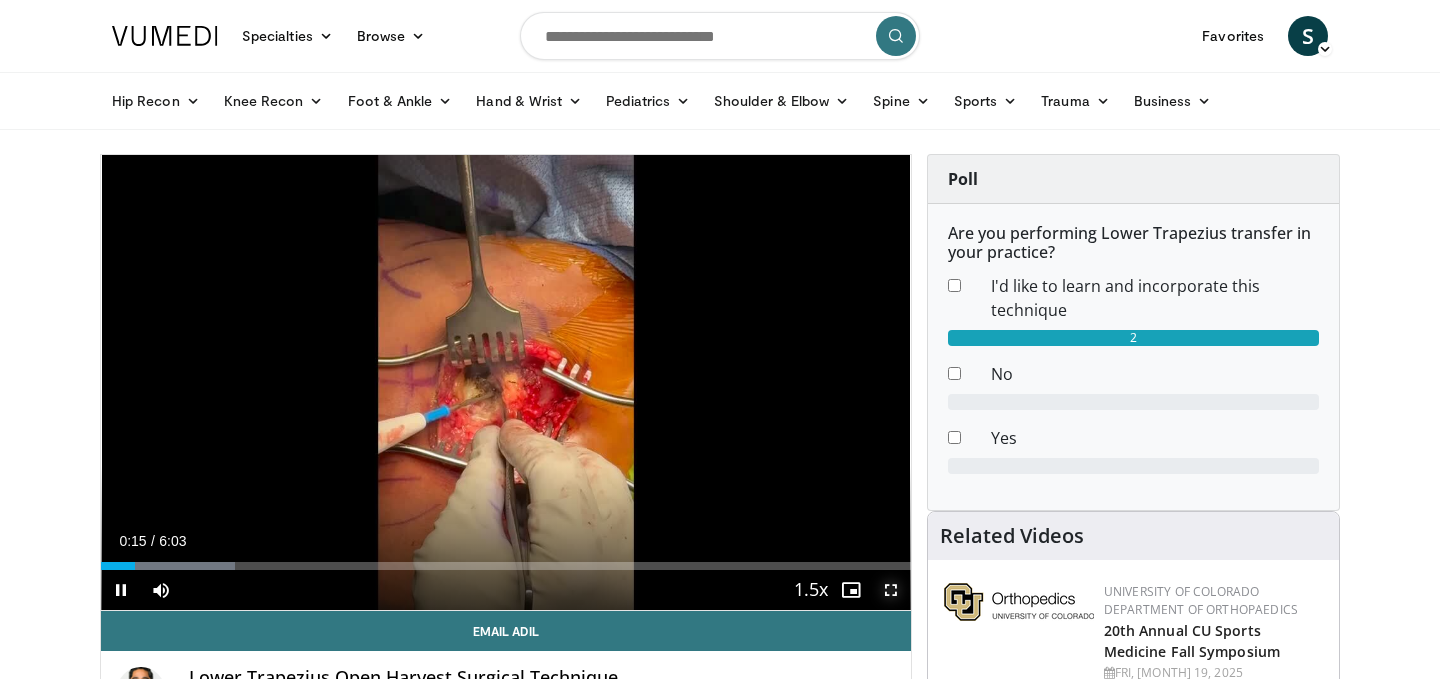 click at bounding box center (891, 590) 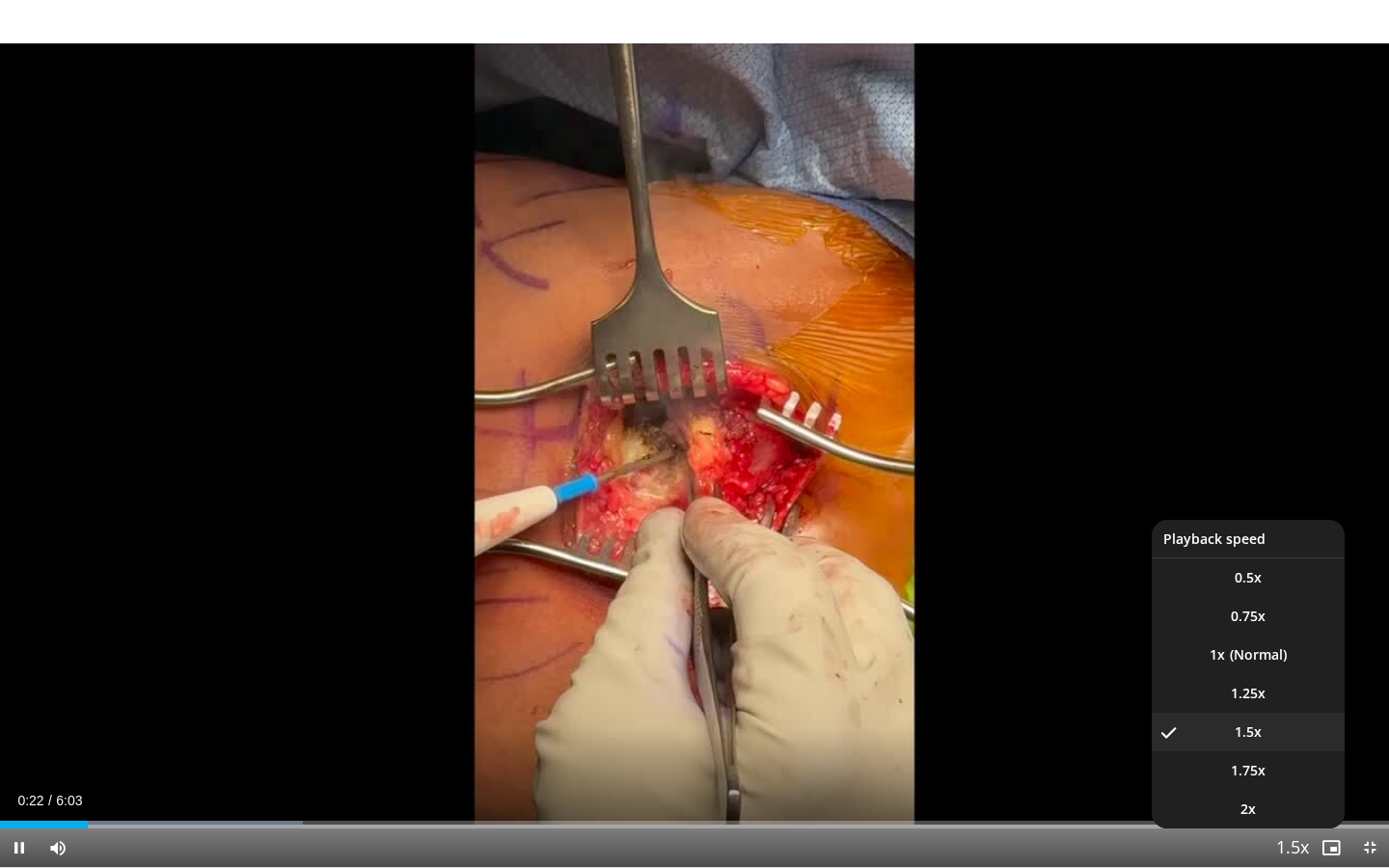 click at bounding box center (1293, 849) 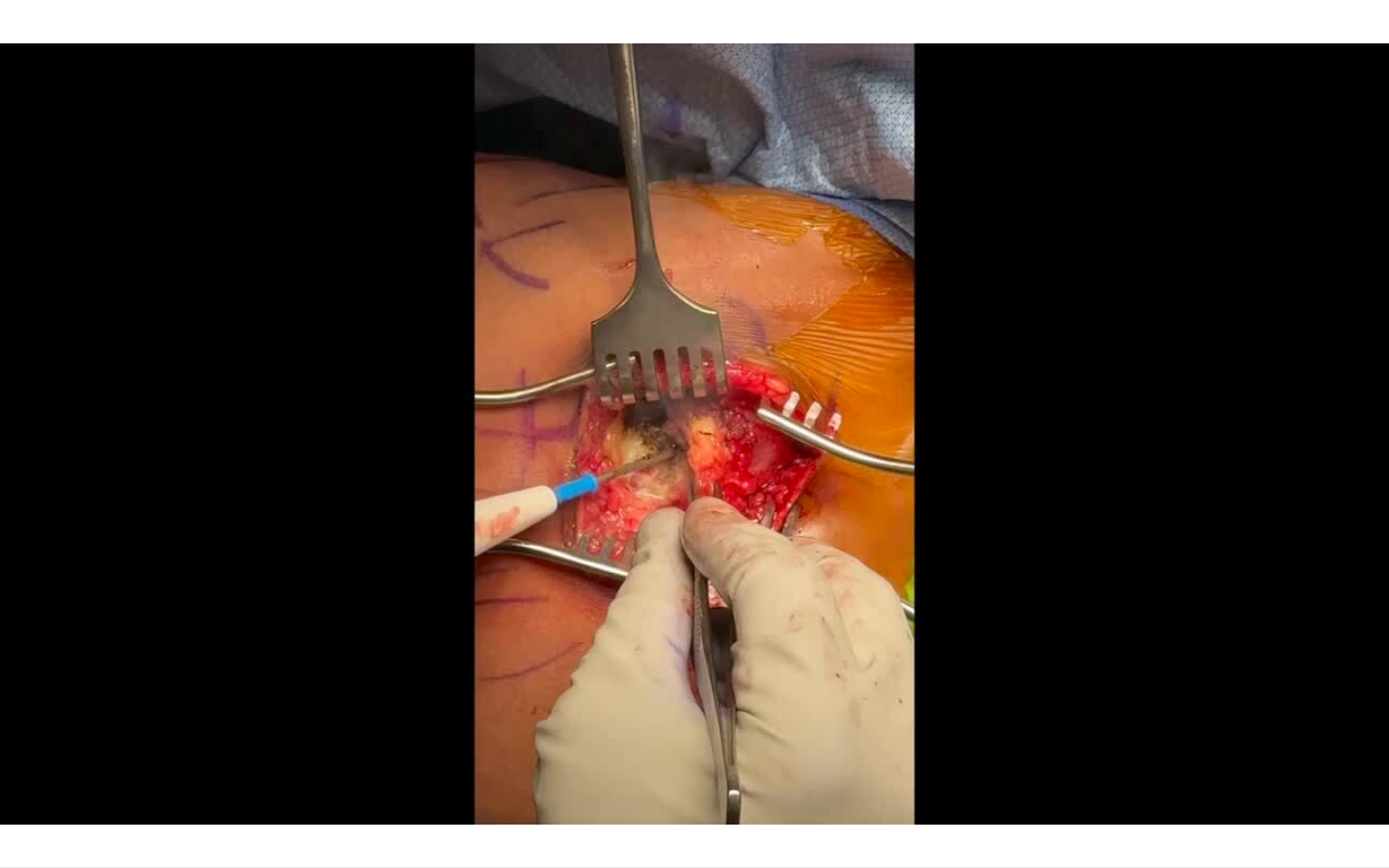 click on "**********" at bounding box center [694, 434] 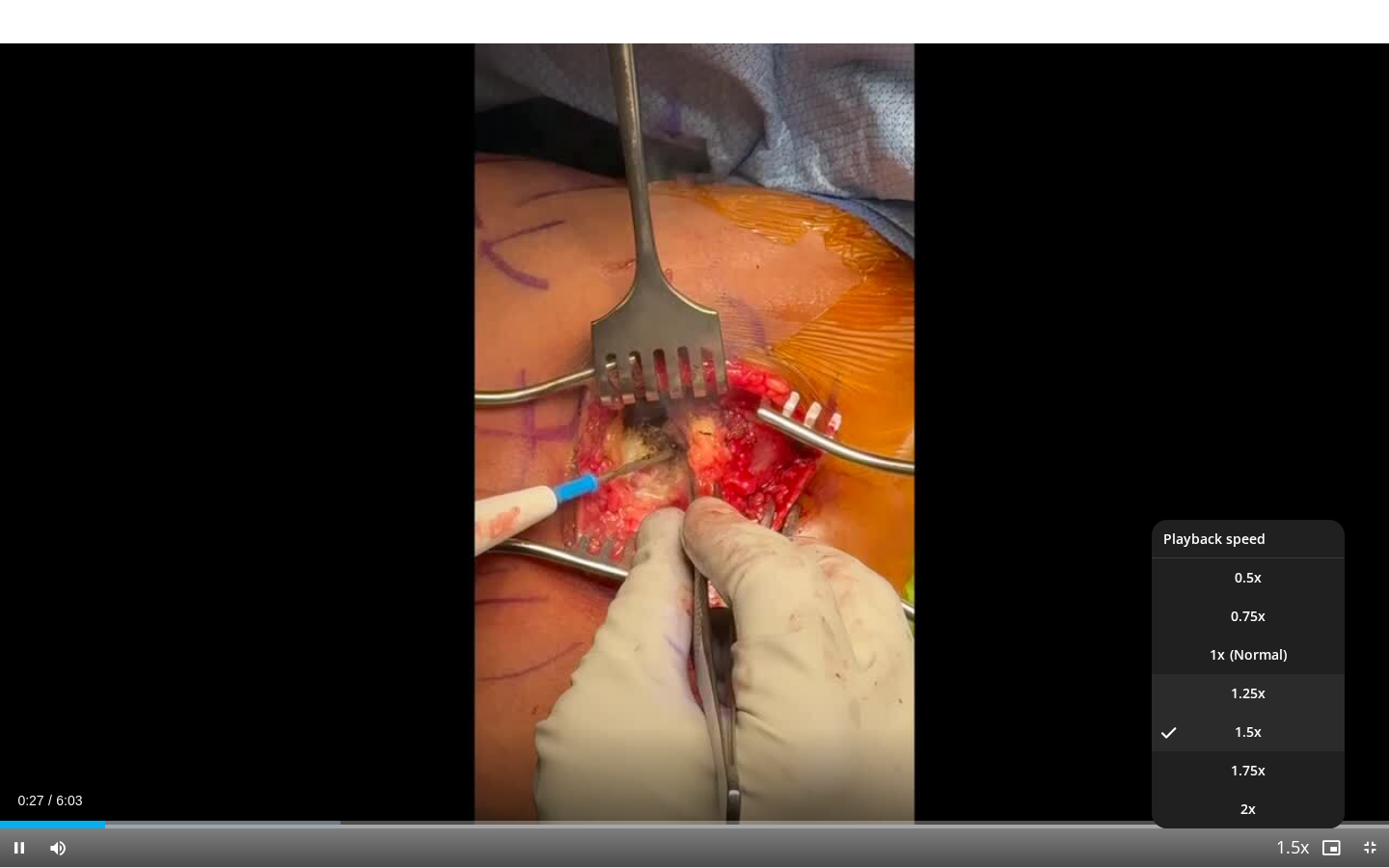 click on "1.25x" at bounding box center [1248, 578] 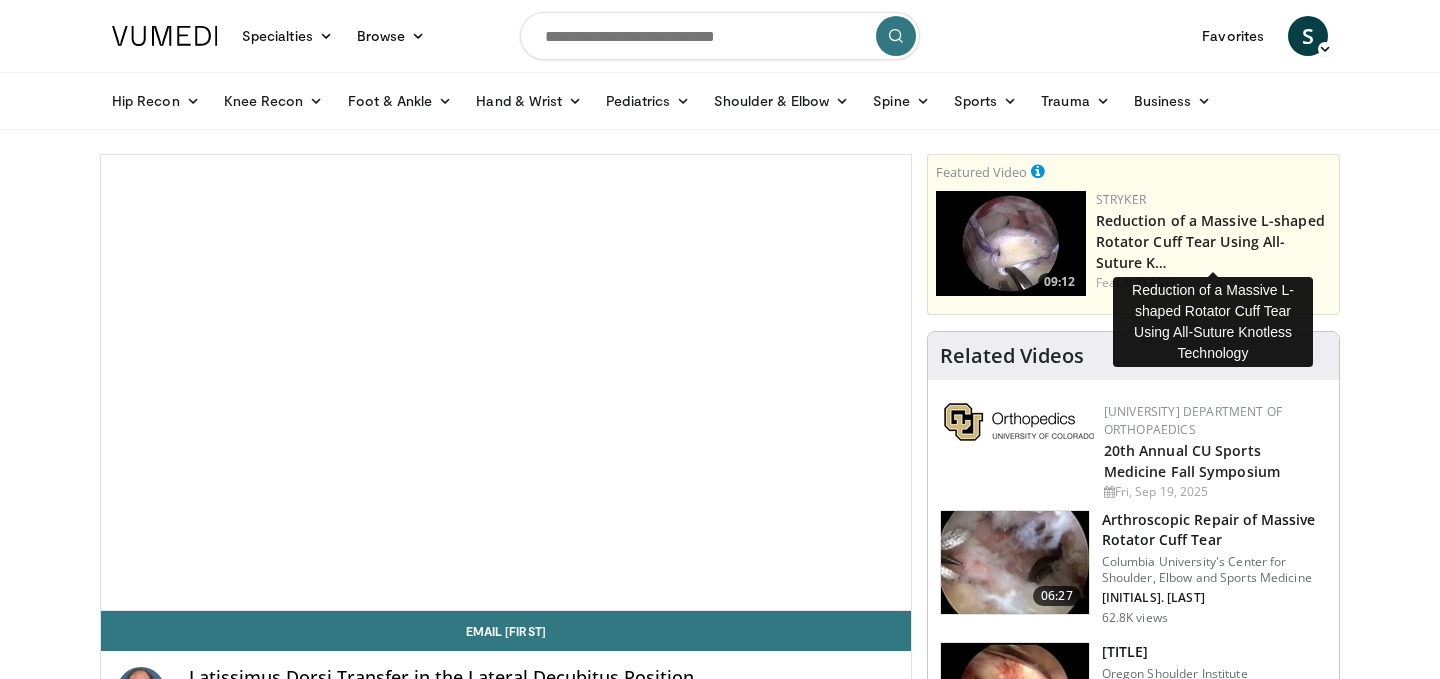 scroll, scrollTop: 0, scrollLeft: 0, axis: both 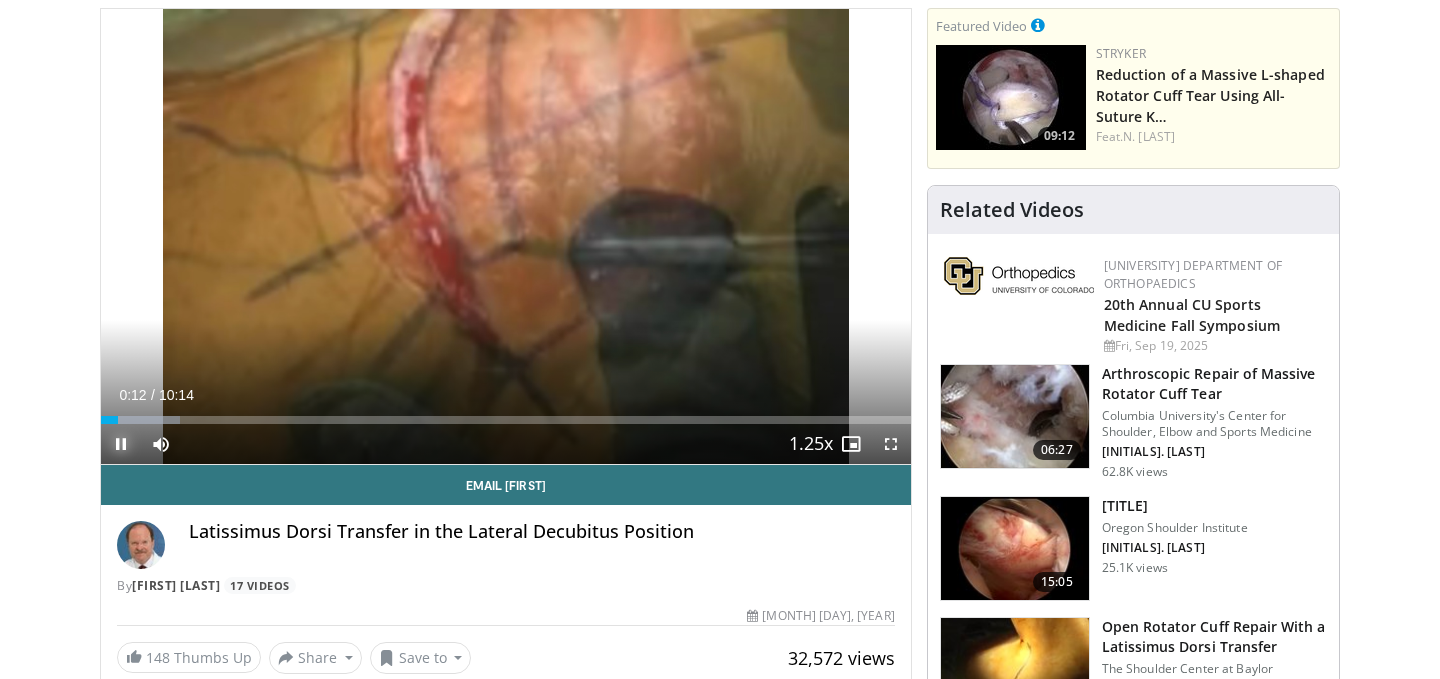 click at bounding box center [121, 444] 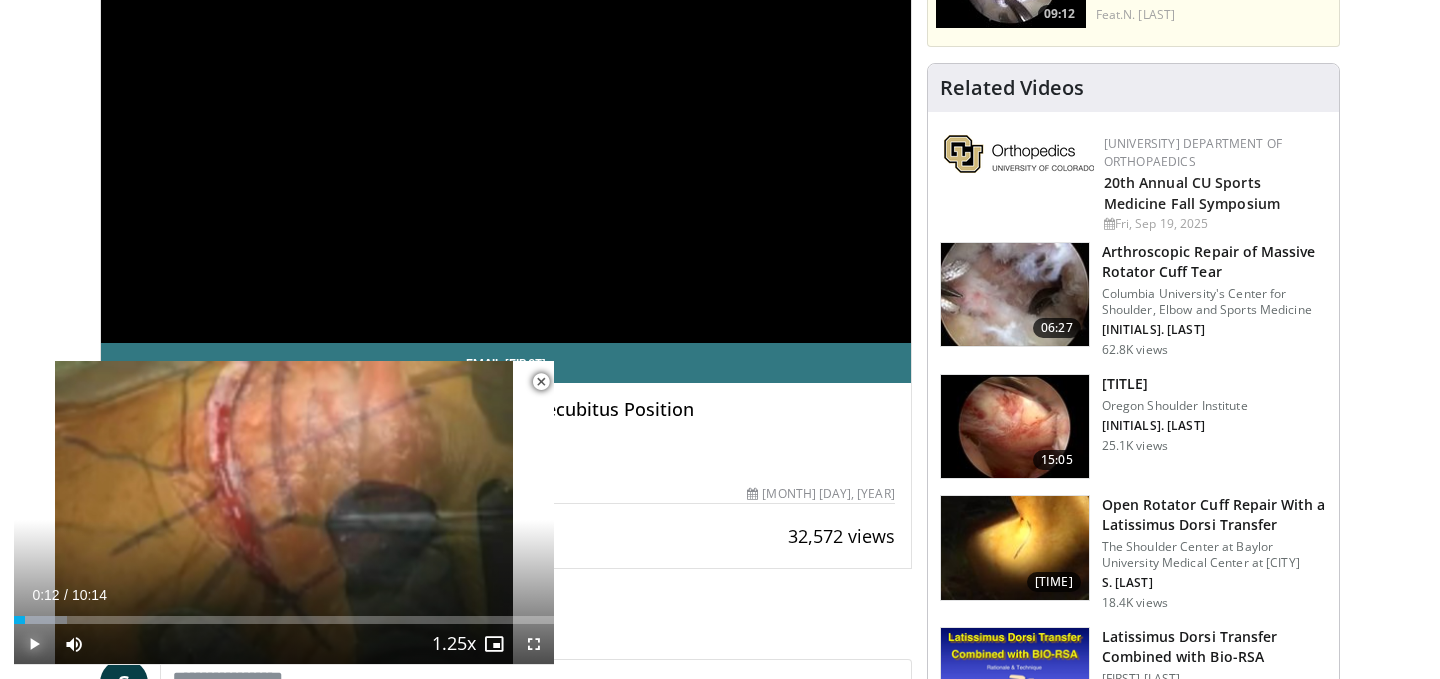 scroll, scrollTop: 272, scrollLeft: 0, axis: vertical 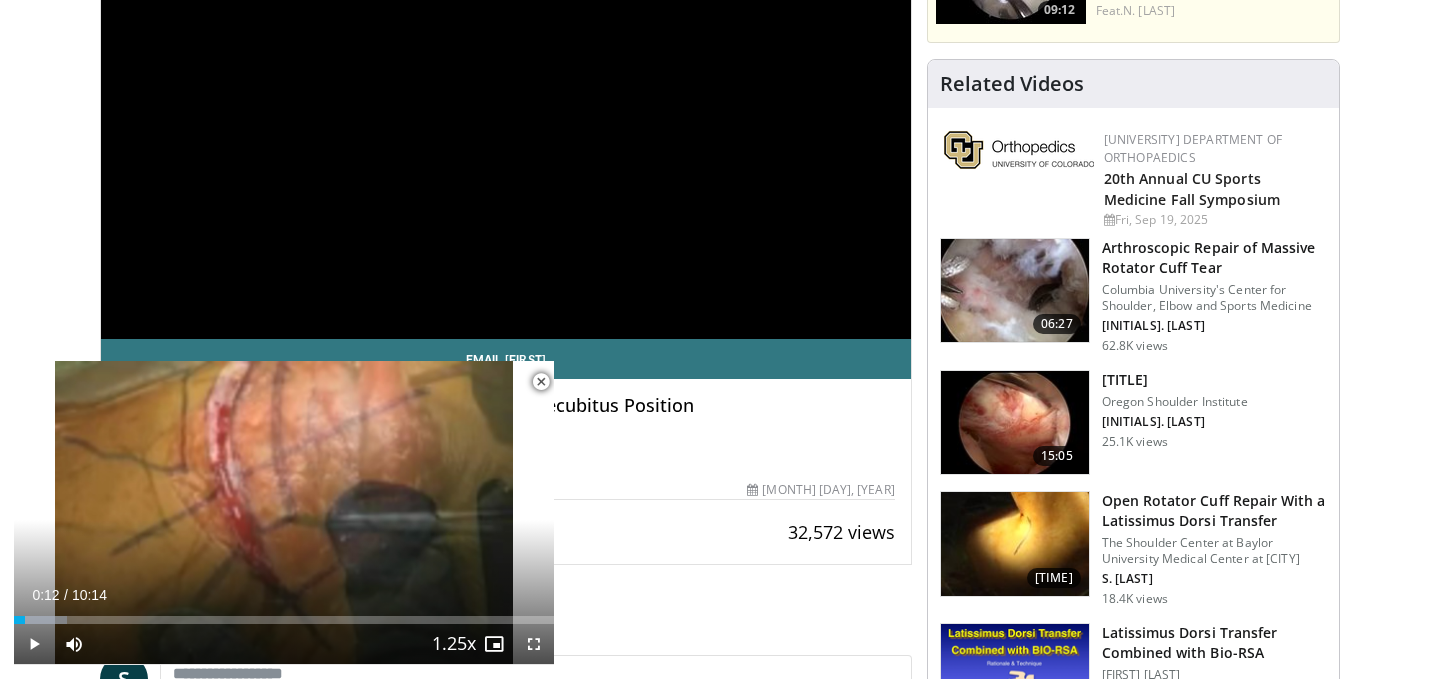 click at bounding box center [541, 382] 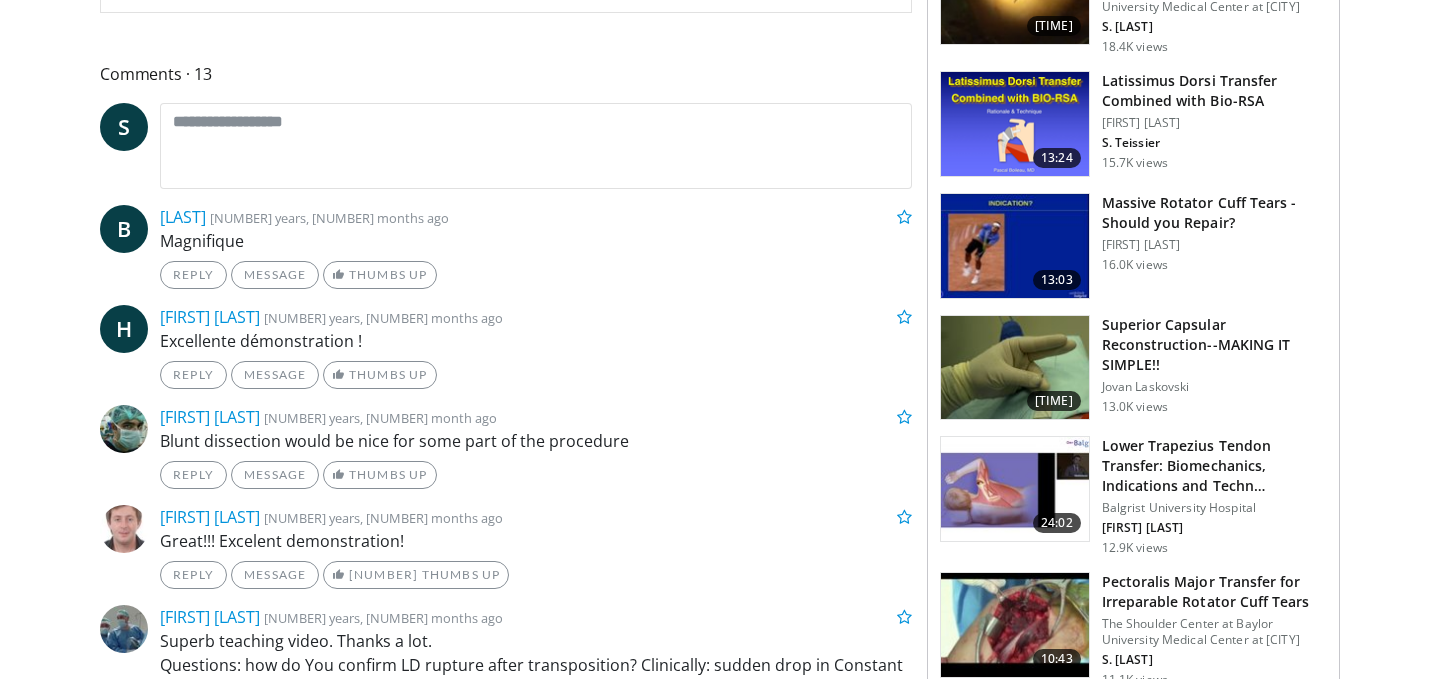 scroll, scrollTop: 844, scrollLeft: 0, axis: vertical 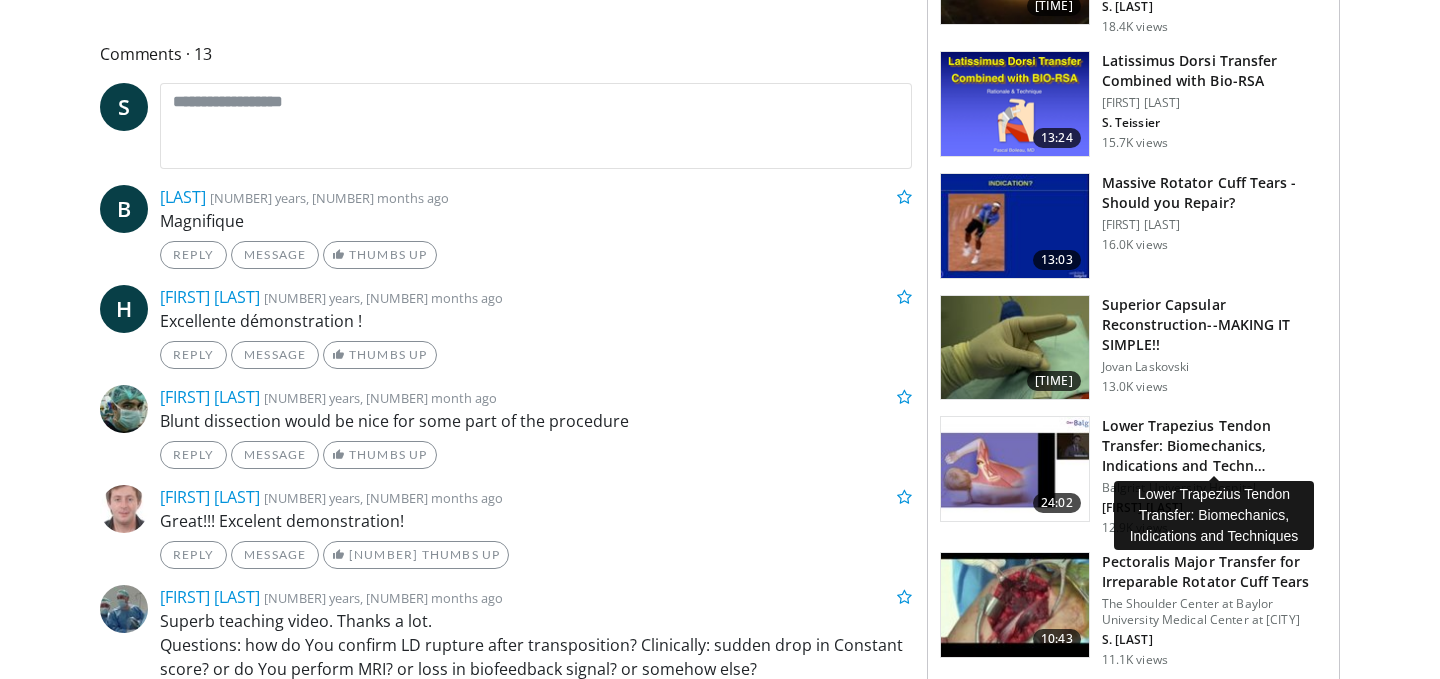 click on "Lower Trapezius Tendon Transfer: Biomechanics, Indications and Techn…" at bounding box center [1214, 446] 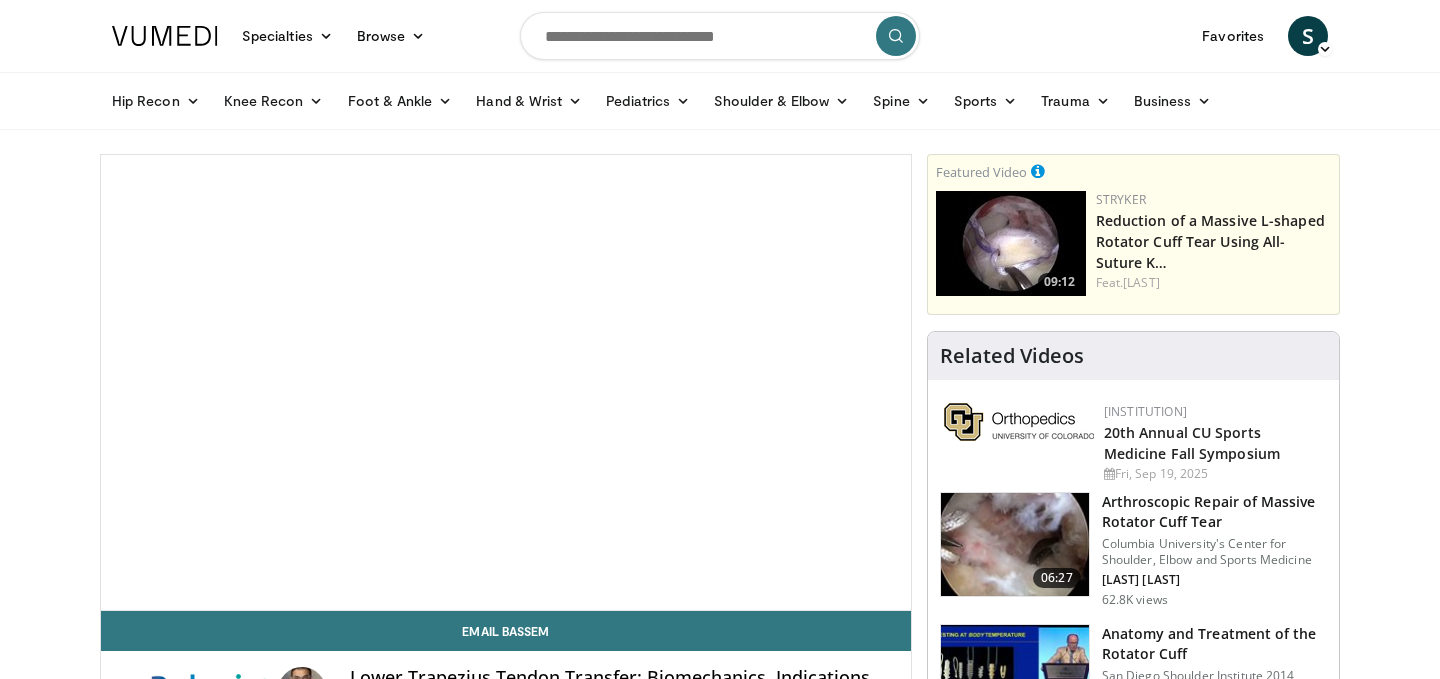 scroll, scrollTop: 0, scrollLeft: 0, axis: both 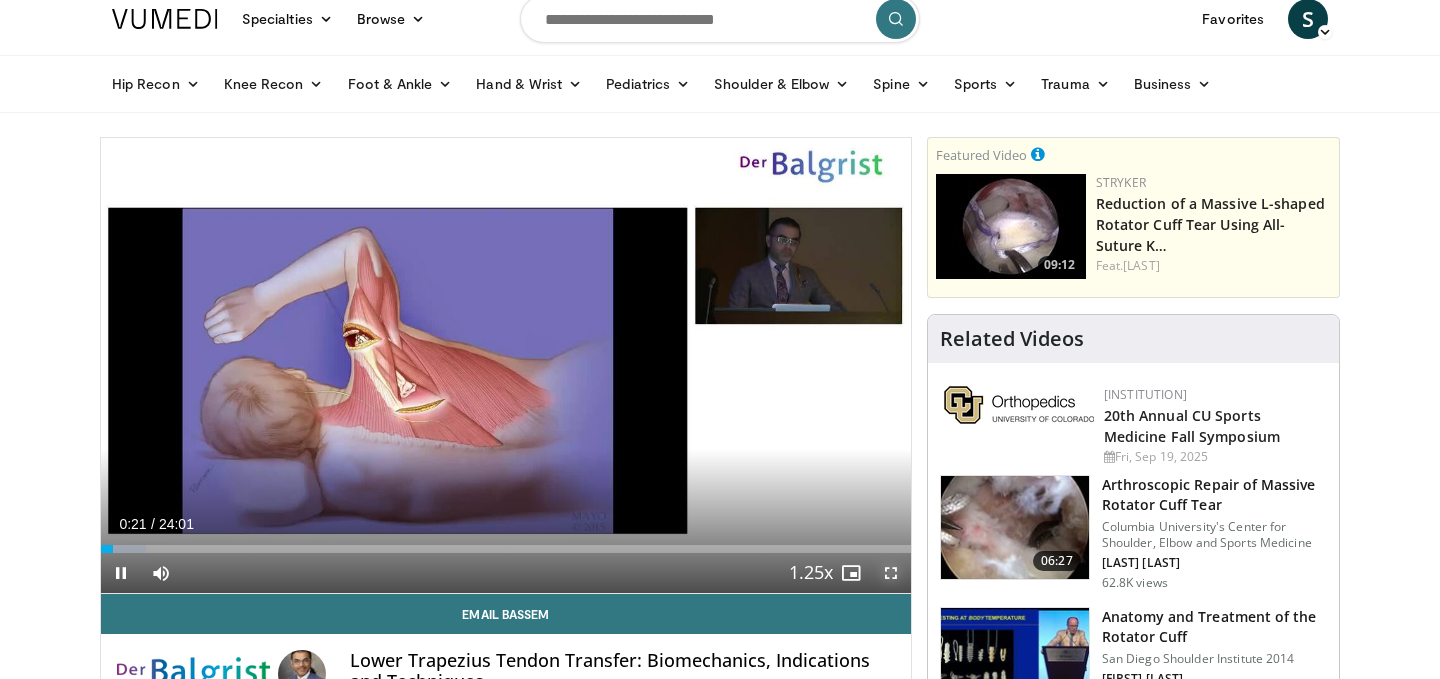 click at bounding box center [891, 573] 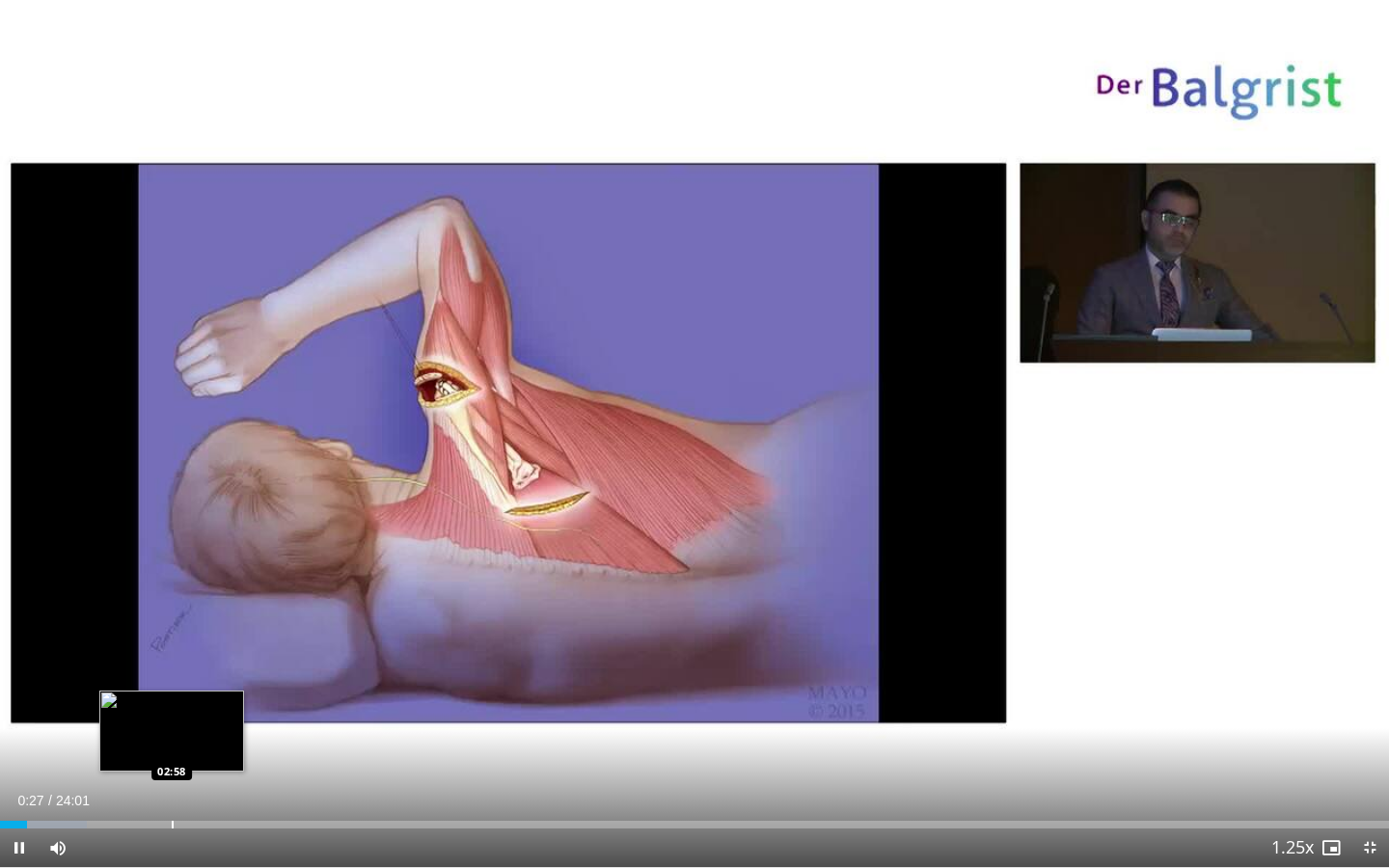 click at bounding box center [173, 825] 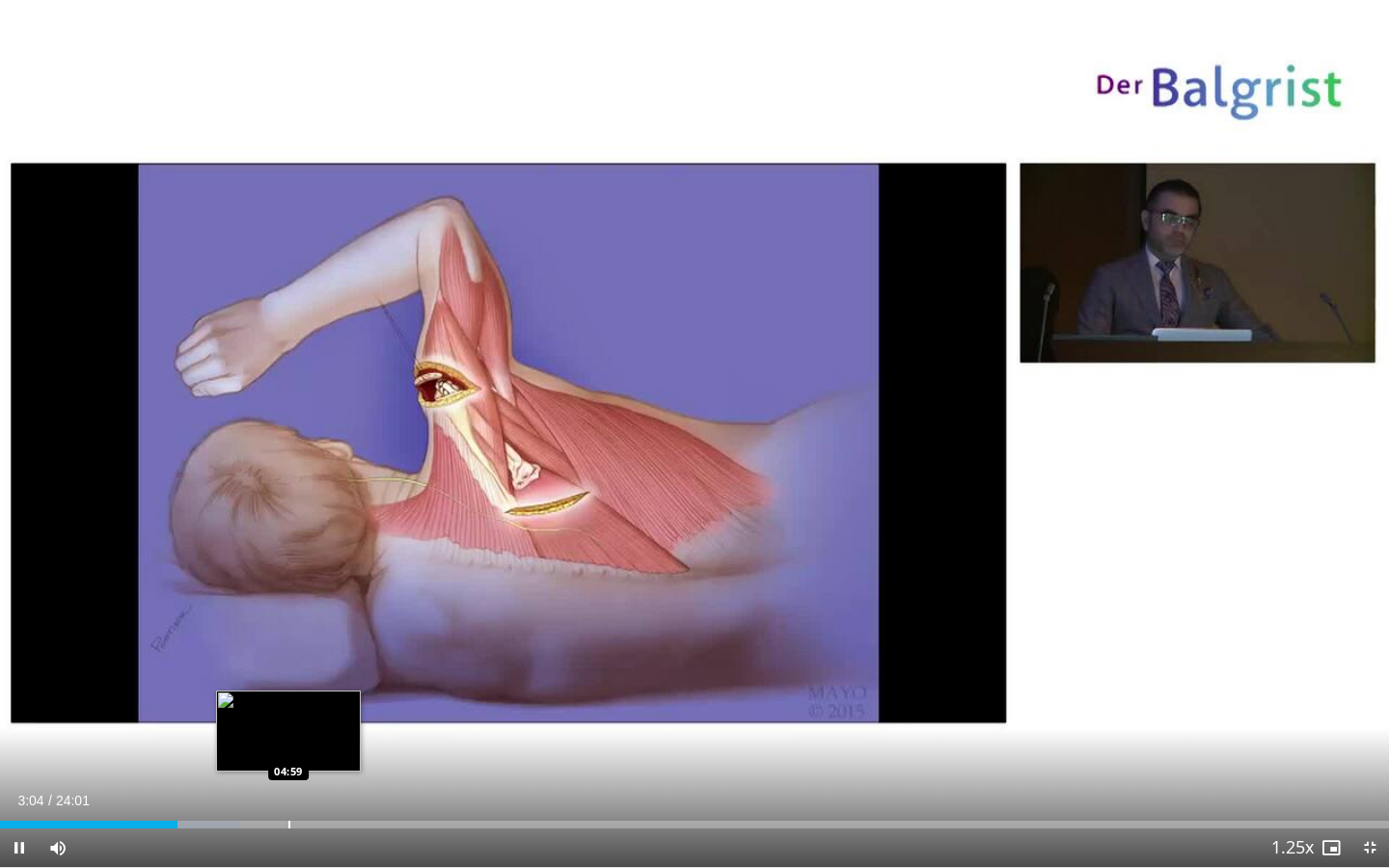 click at bounding box center [289, 825] 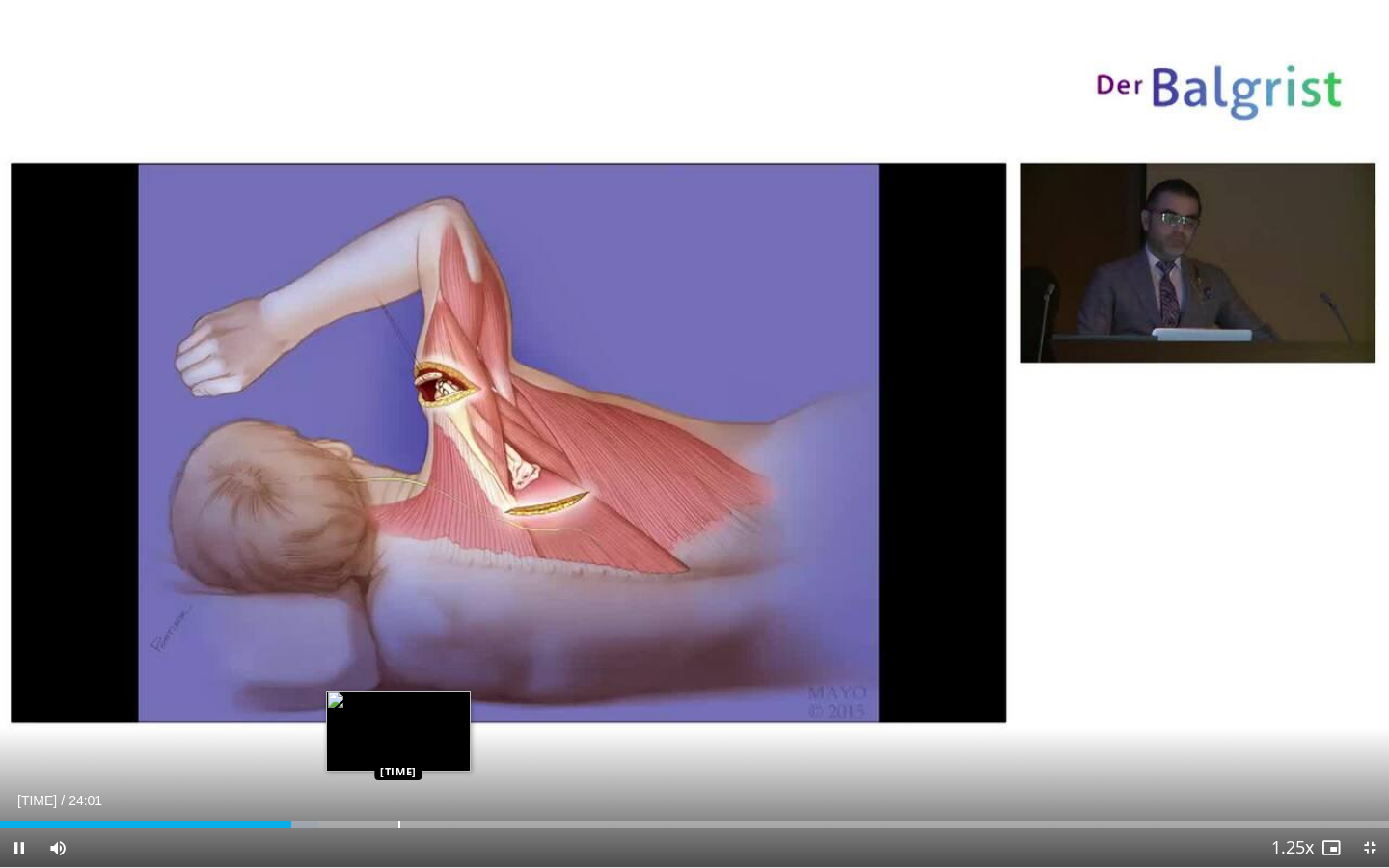 click at bounding box center [399, 825] 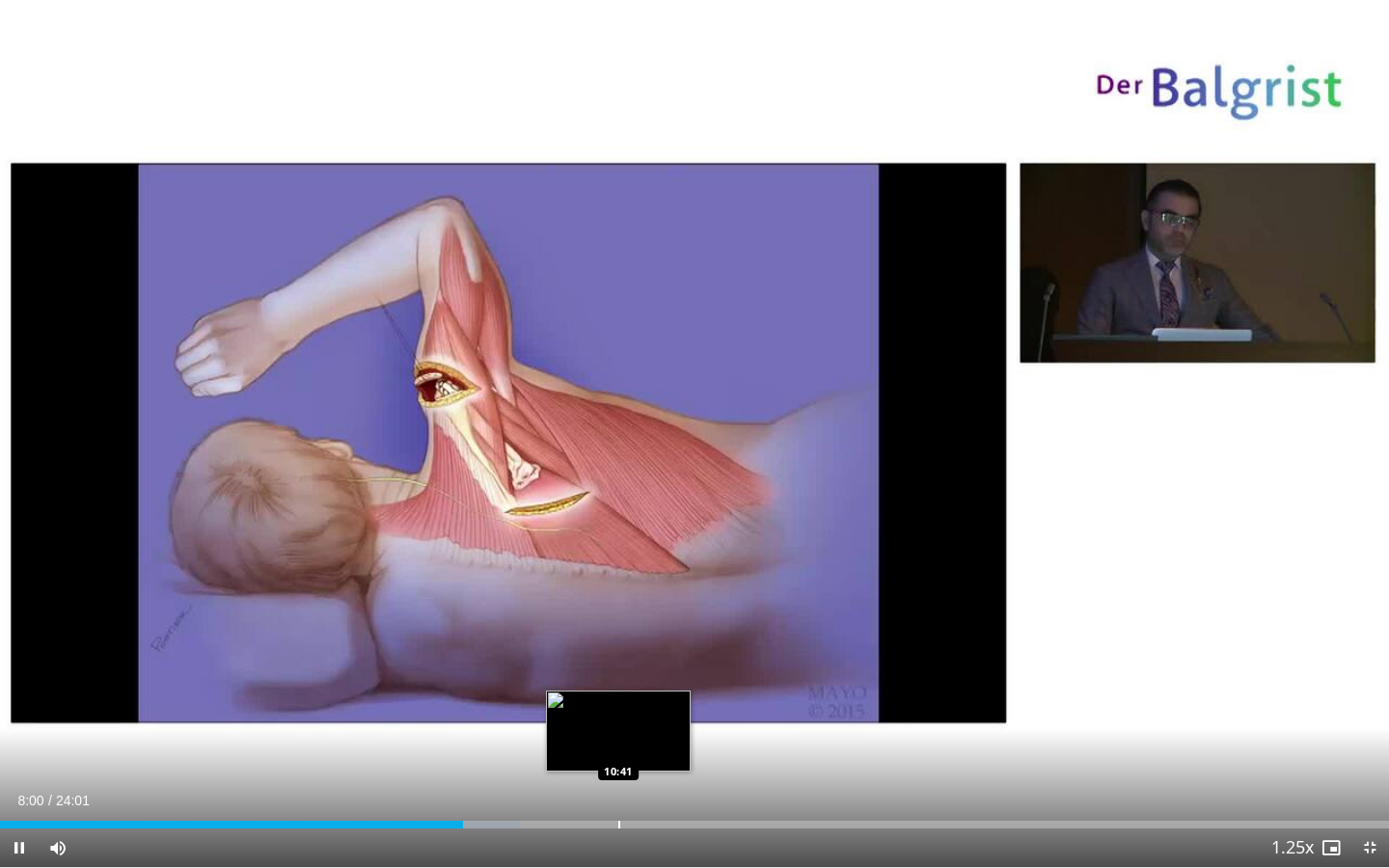 click at bounding box center (619, 825) 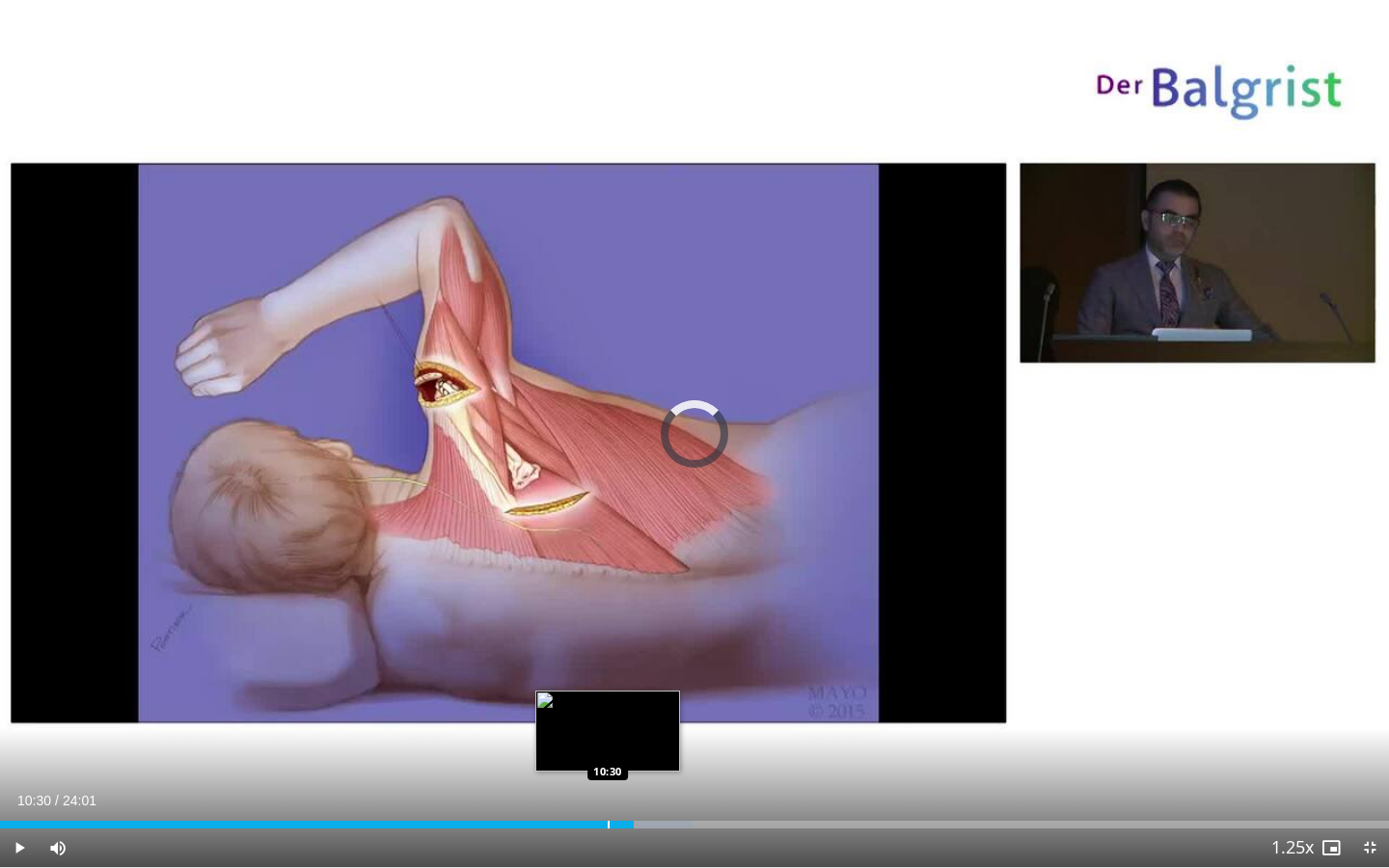 click at bounding box center (609, 825) 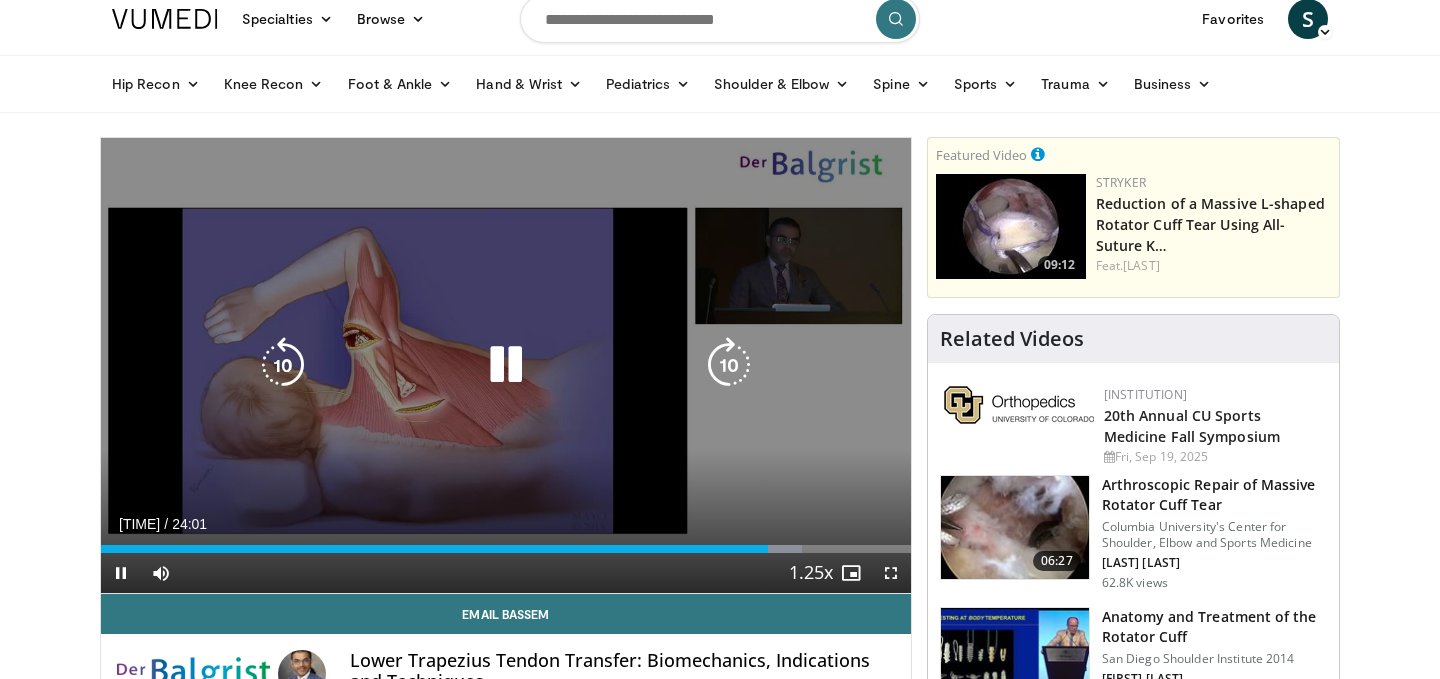 click at bounding box center (506, 365) 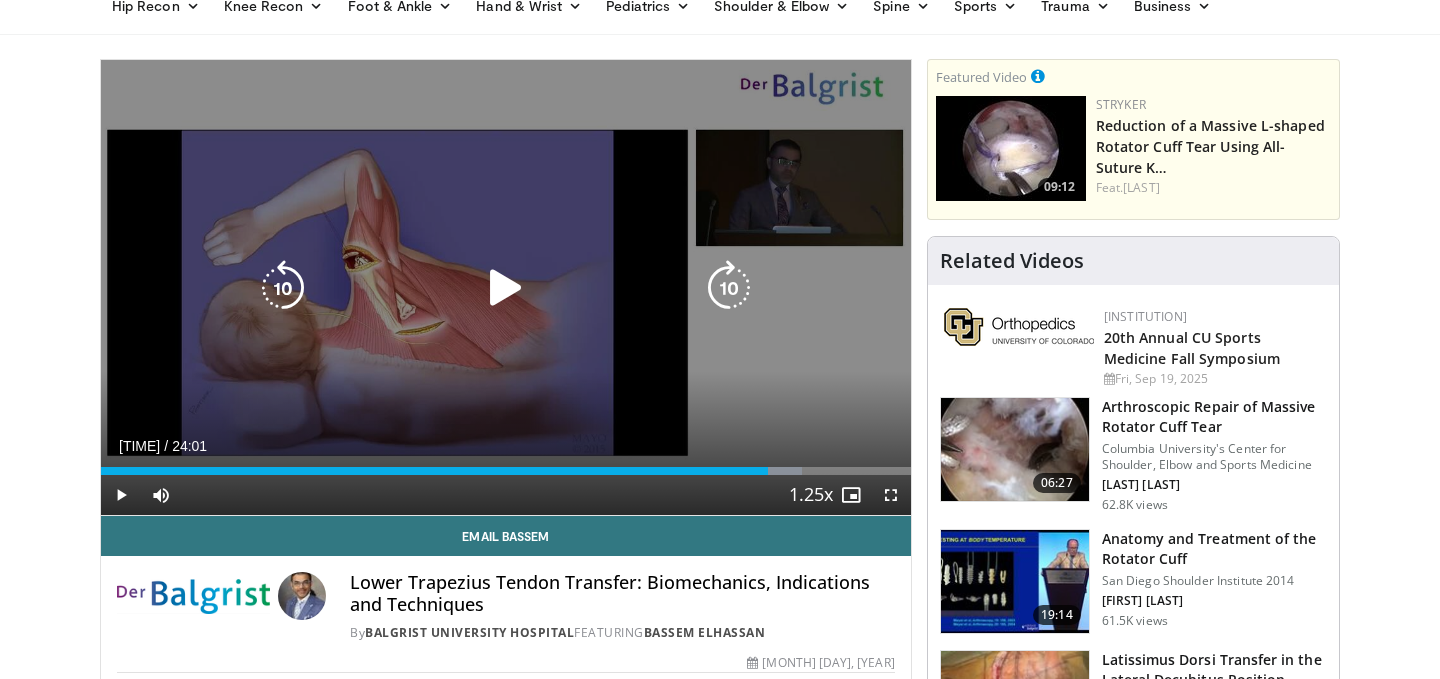 scroll, scrollTop: 94, scrollLeft: 0, axis: vertical 